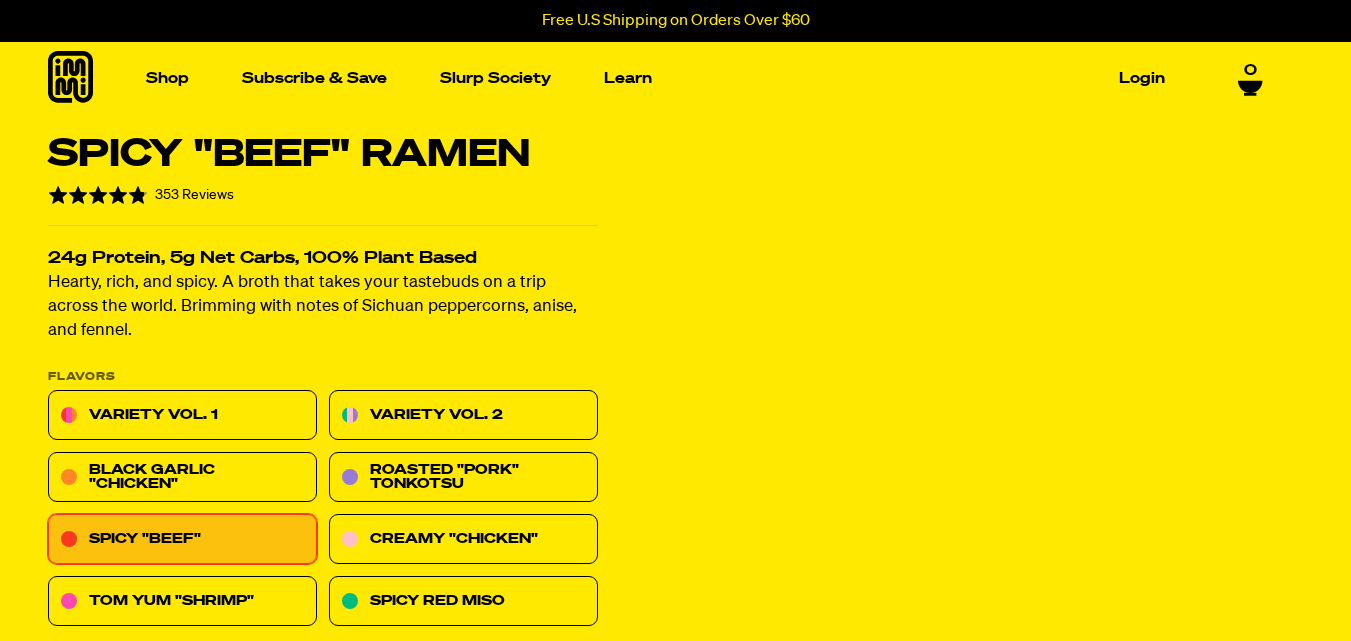 scroll, scrollTop: 0, scrollLeft: 0, axis: both 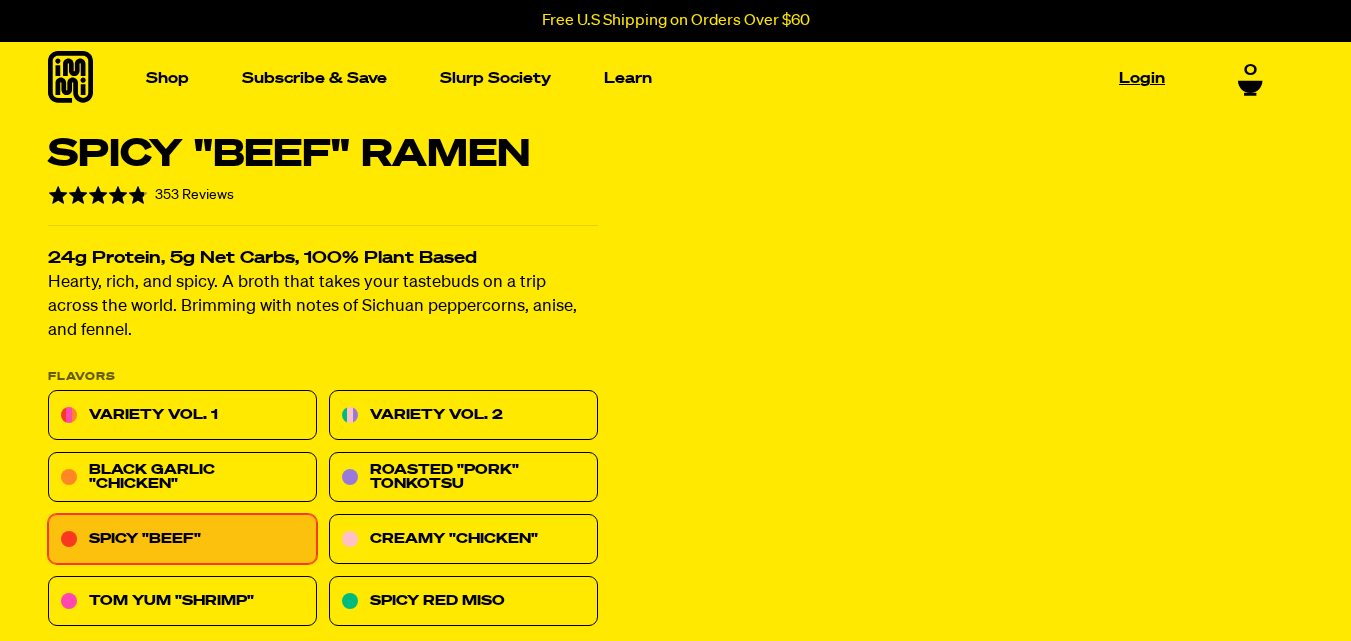 click on "Login" at bounding box center (1142, 78) 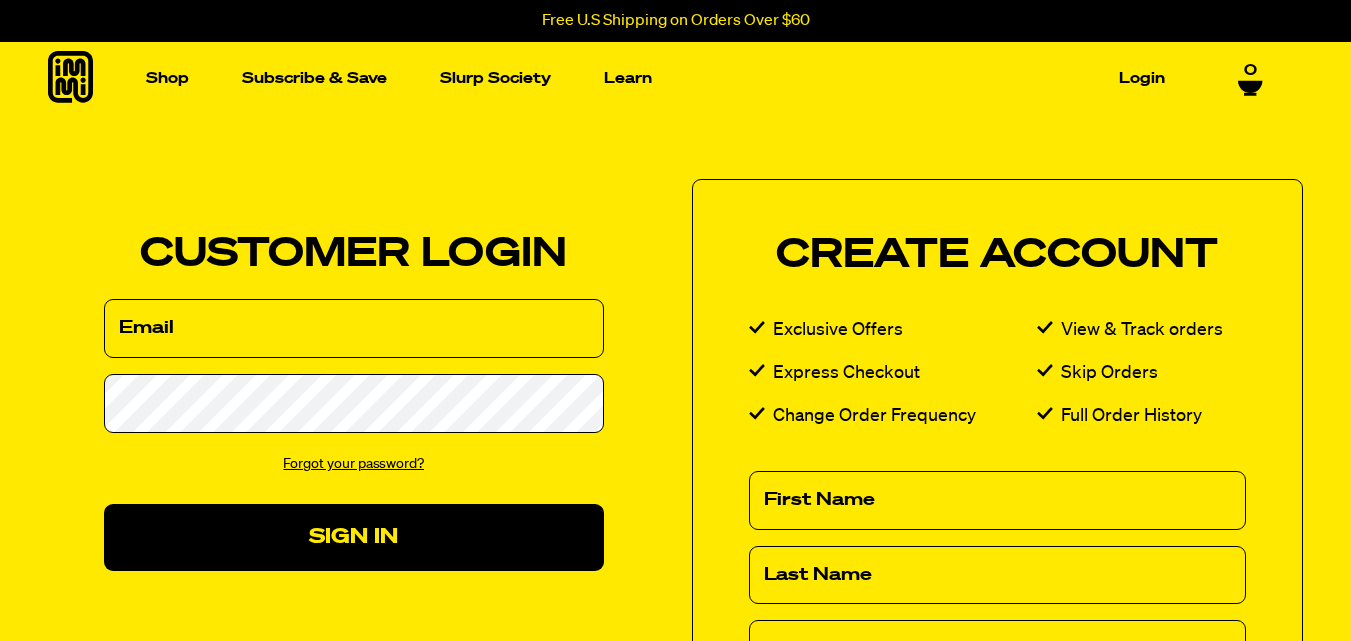 scroll, scrollTop: 0, scrollLeft: 0, axis: both 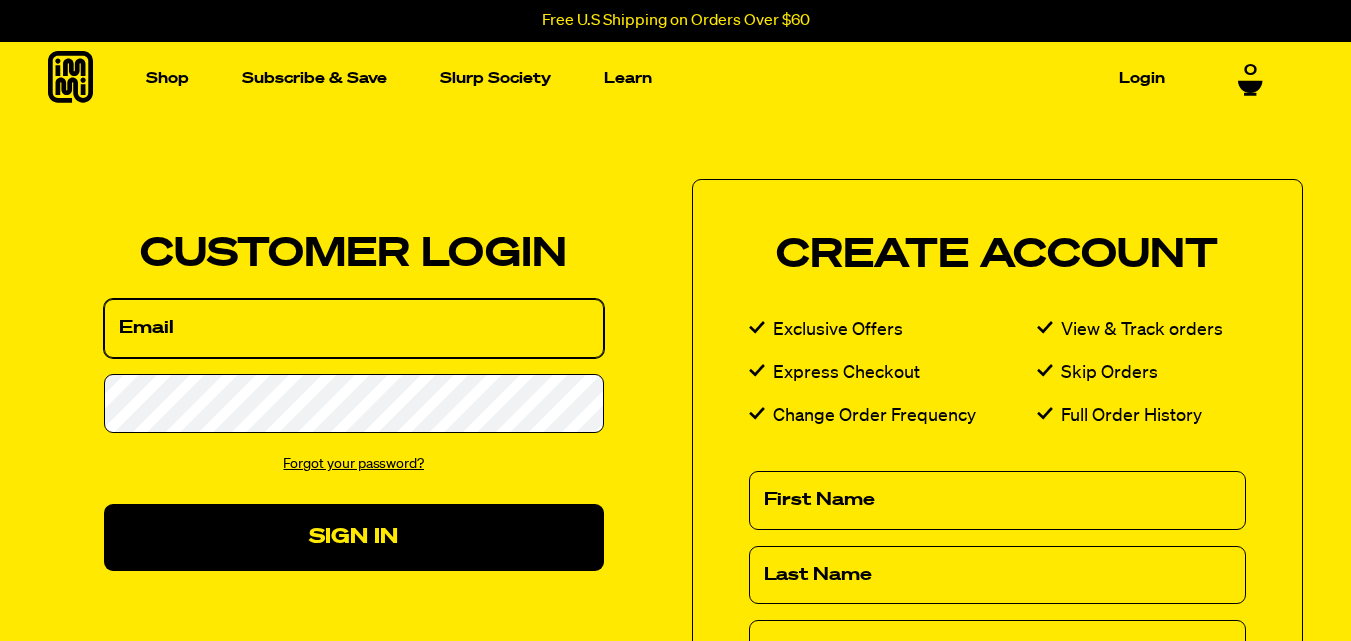 click on "Email" at bounding box center [354, 328] 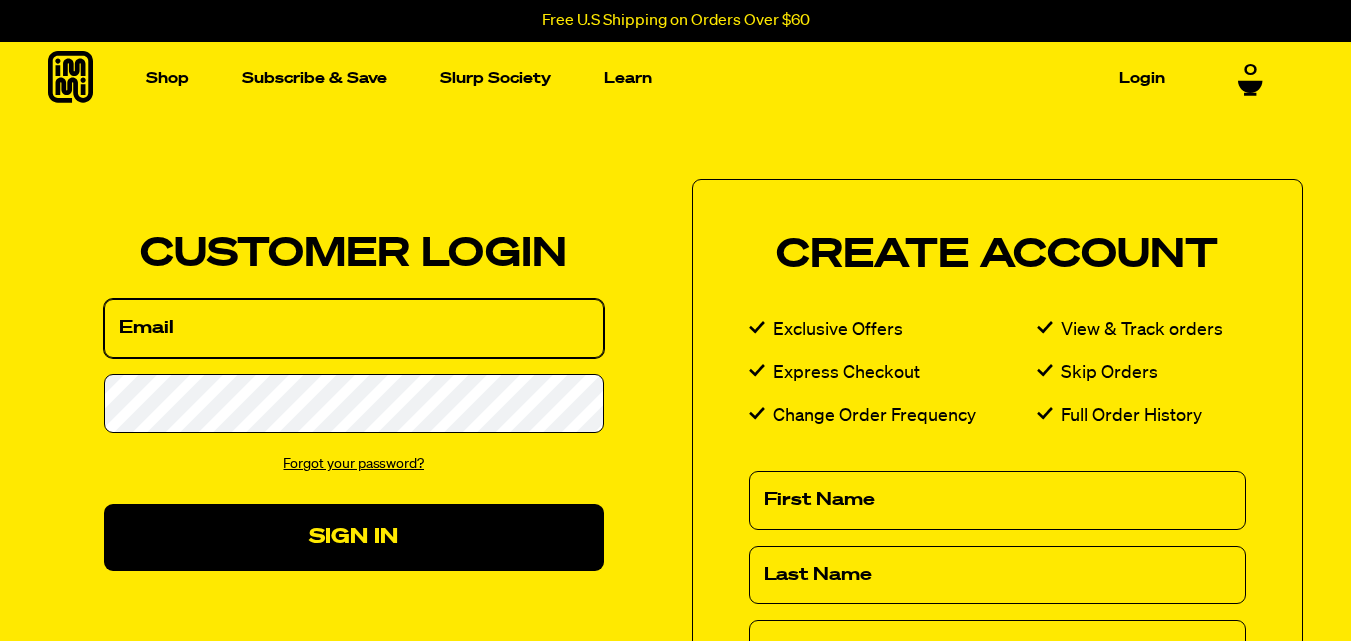 type on "[EMAIL]" 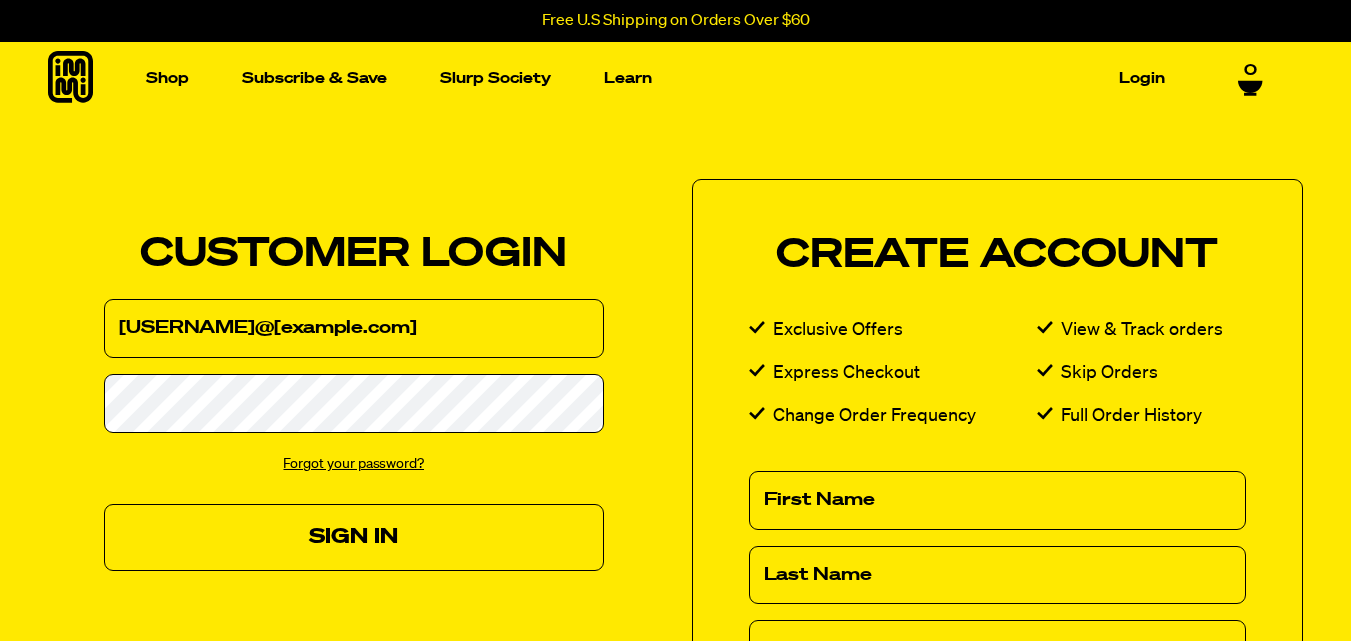 click on "Sign In" at bounding box center [354, 537] 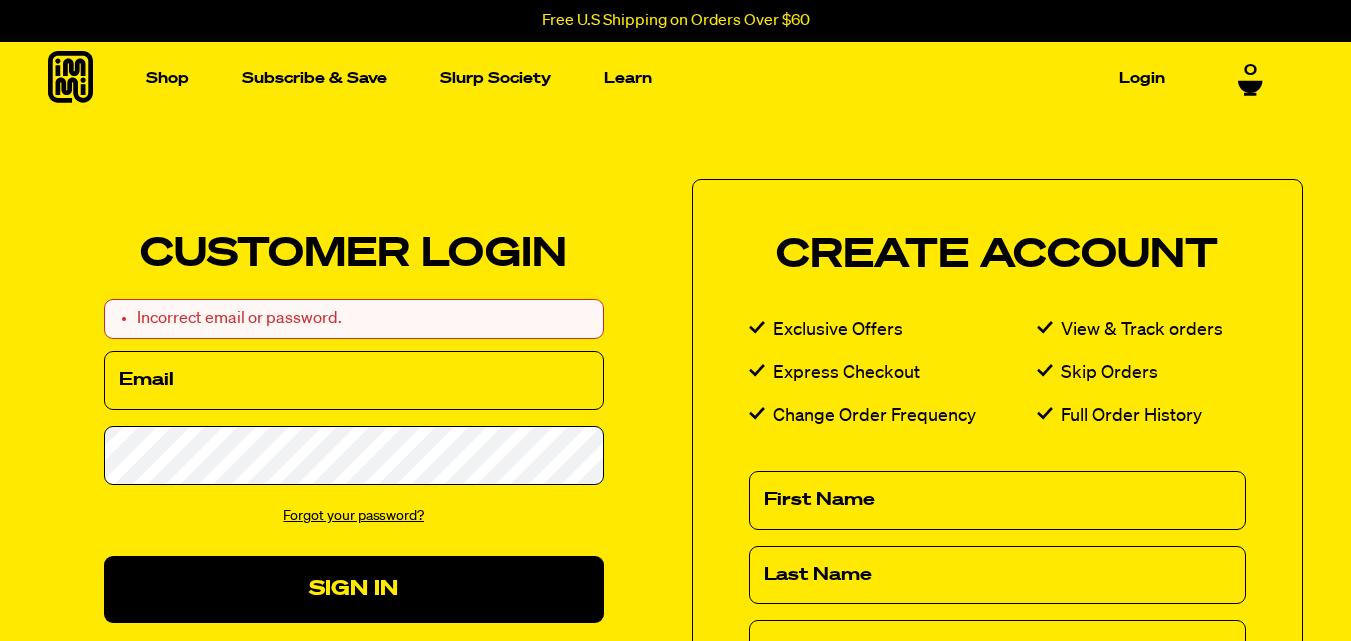 scroll, scrollTop: 0, scrollLeft: 0, axis: both 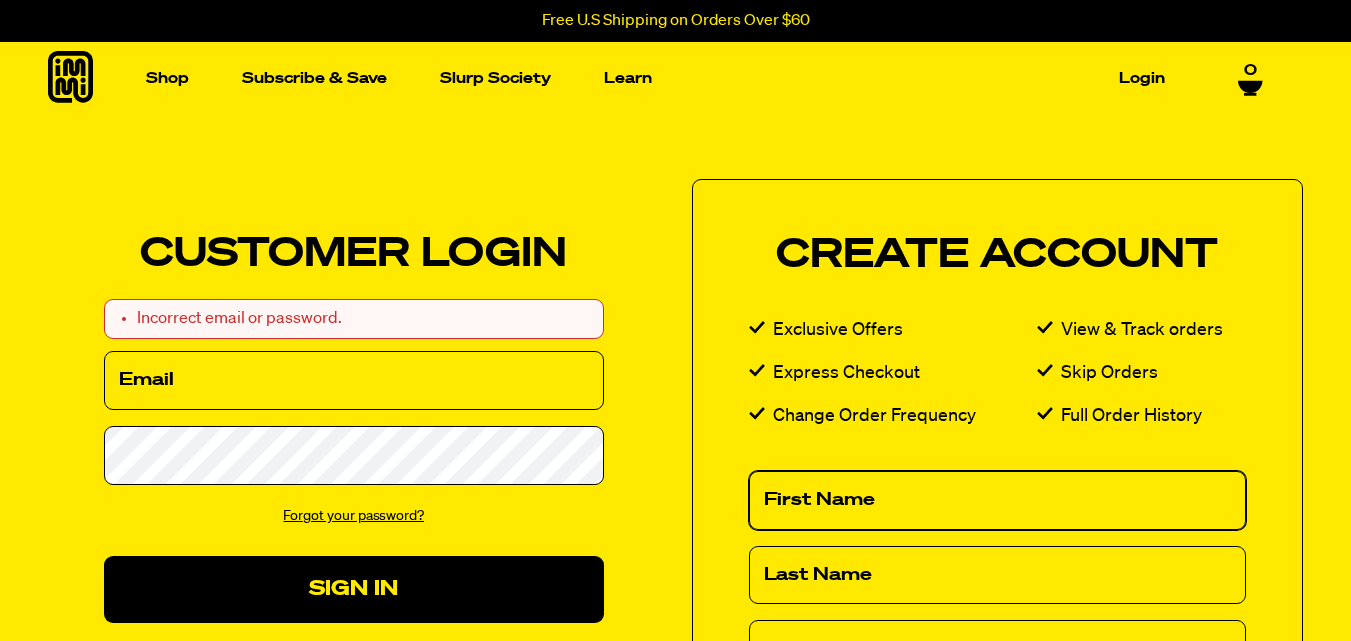 click on "First Name" at bounding box center (998, 500) 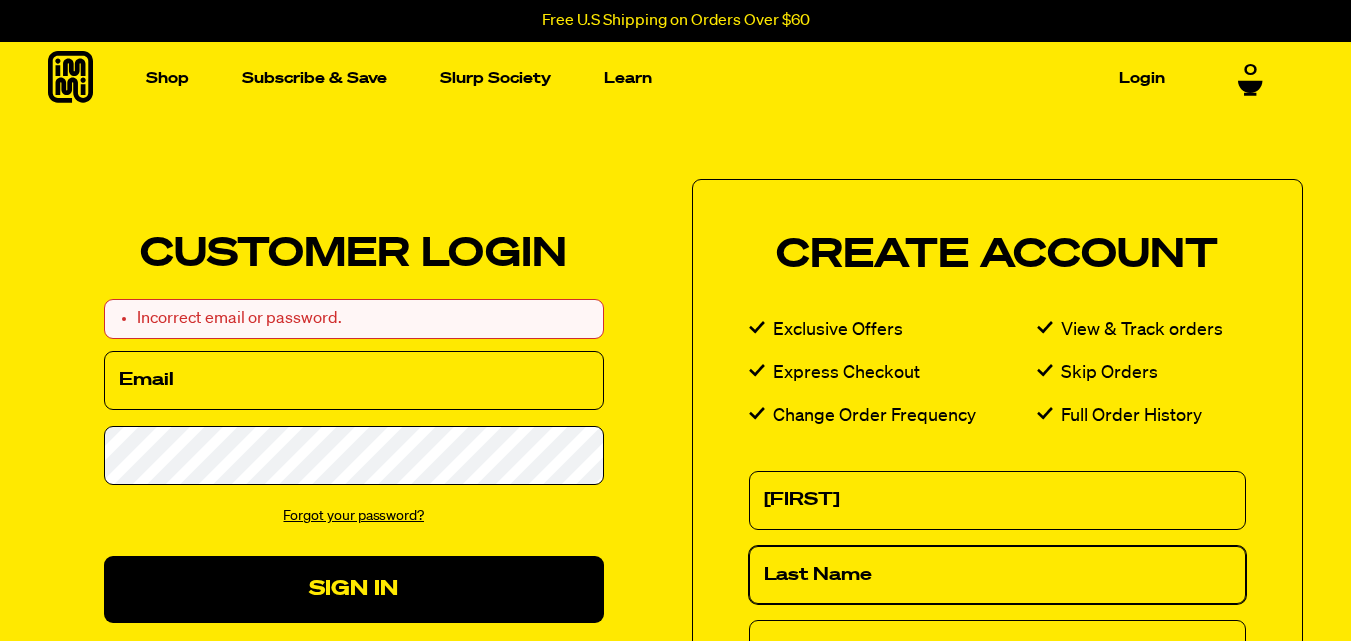 type on "[LAST]" 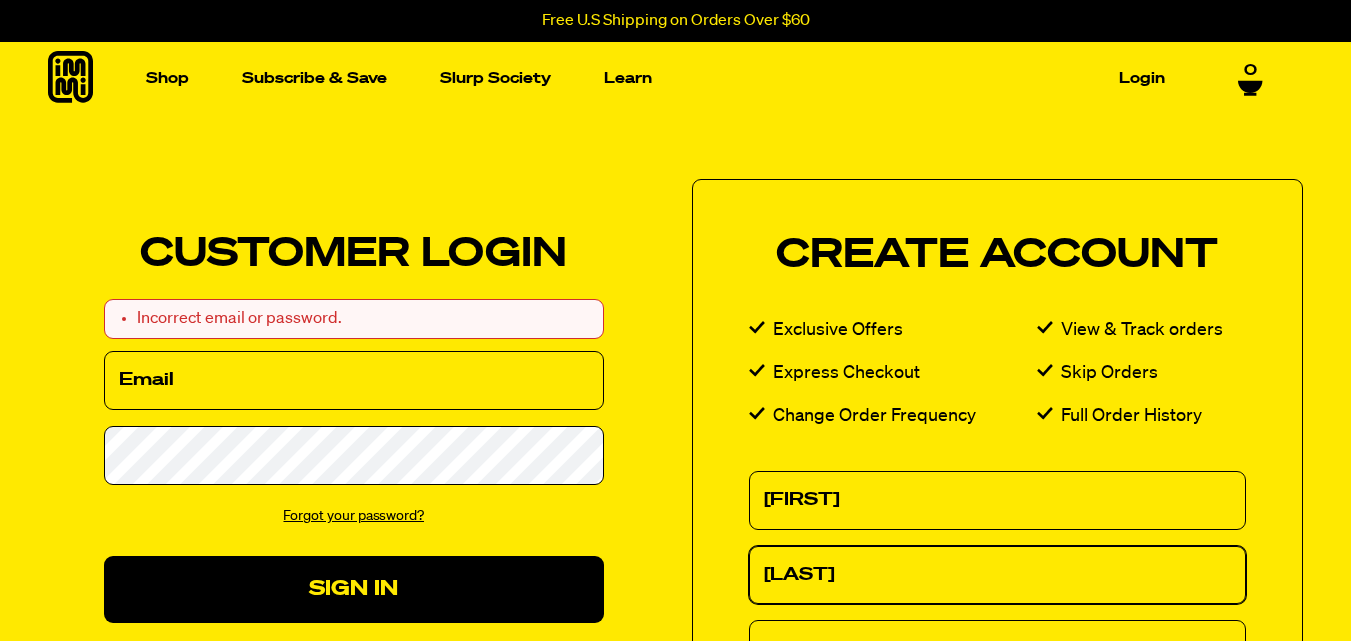 type on "[EMAIL]" 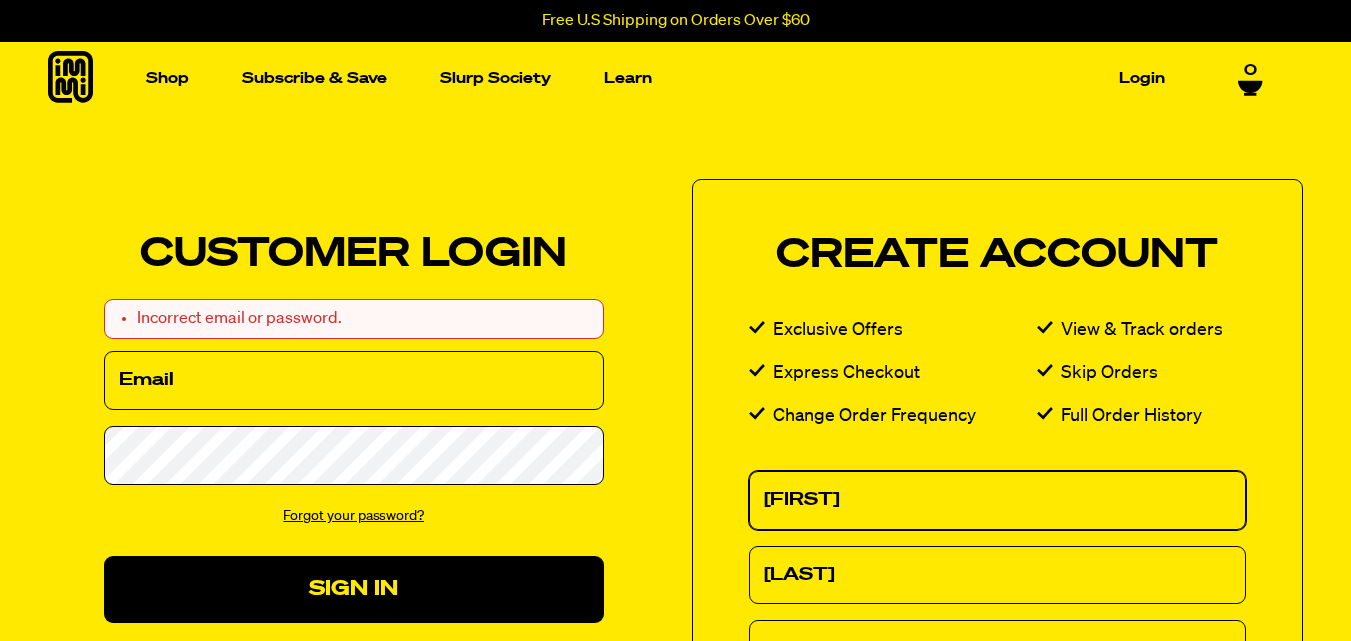 scroll, scrollTop: 0, scrollLeft: 0, axis: both 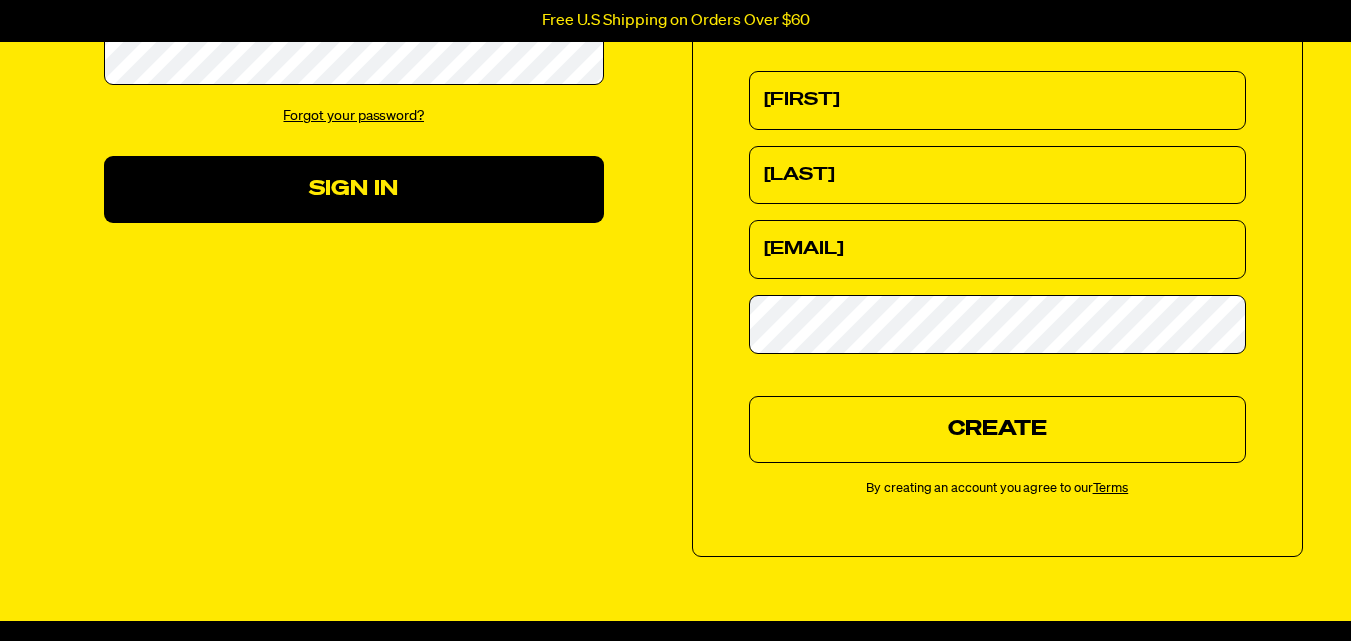 click on "Create" at bounding box center [998, 429] 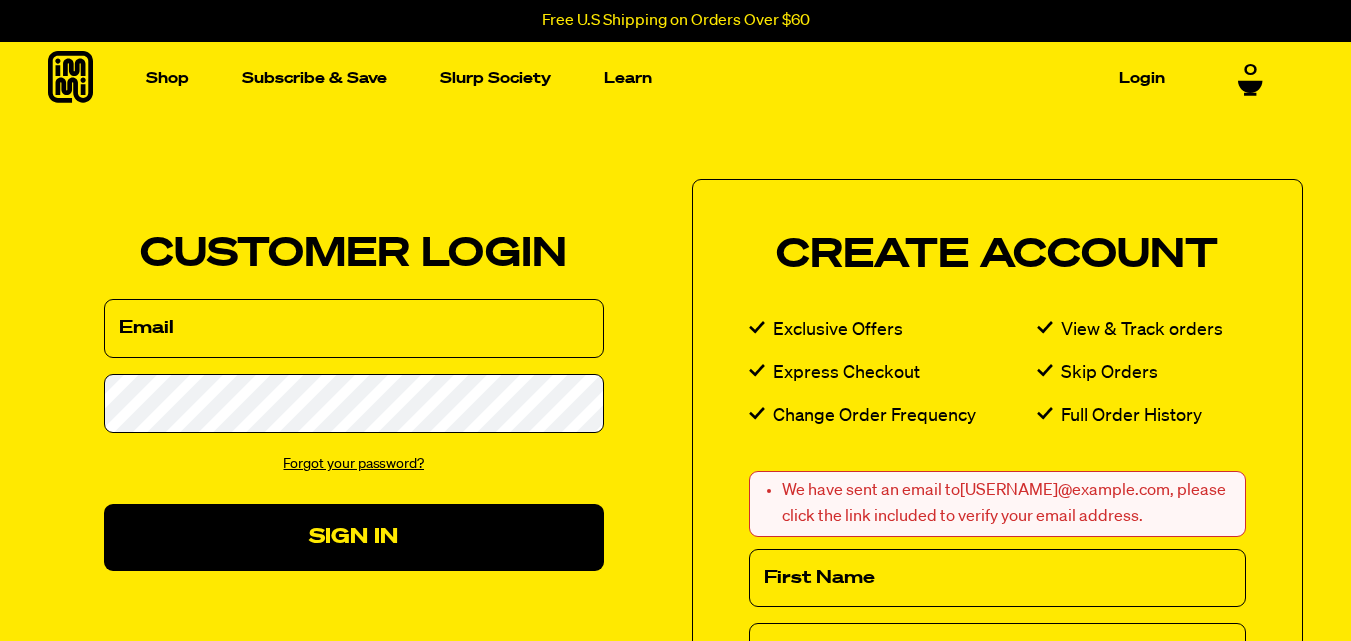 scroll, scrollTop: 0, scrollLeft: 0, axis: both 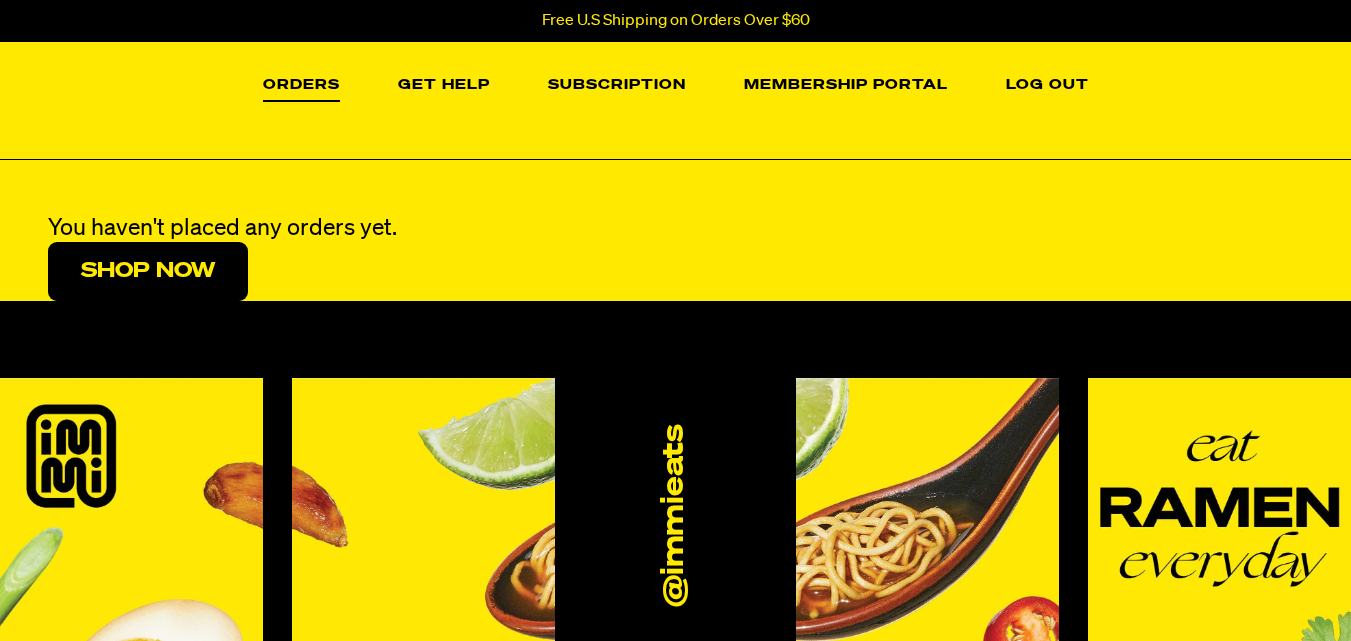 click on "Orders" at bounding box center [301, 90] 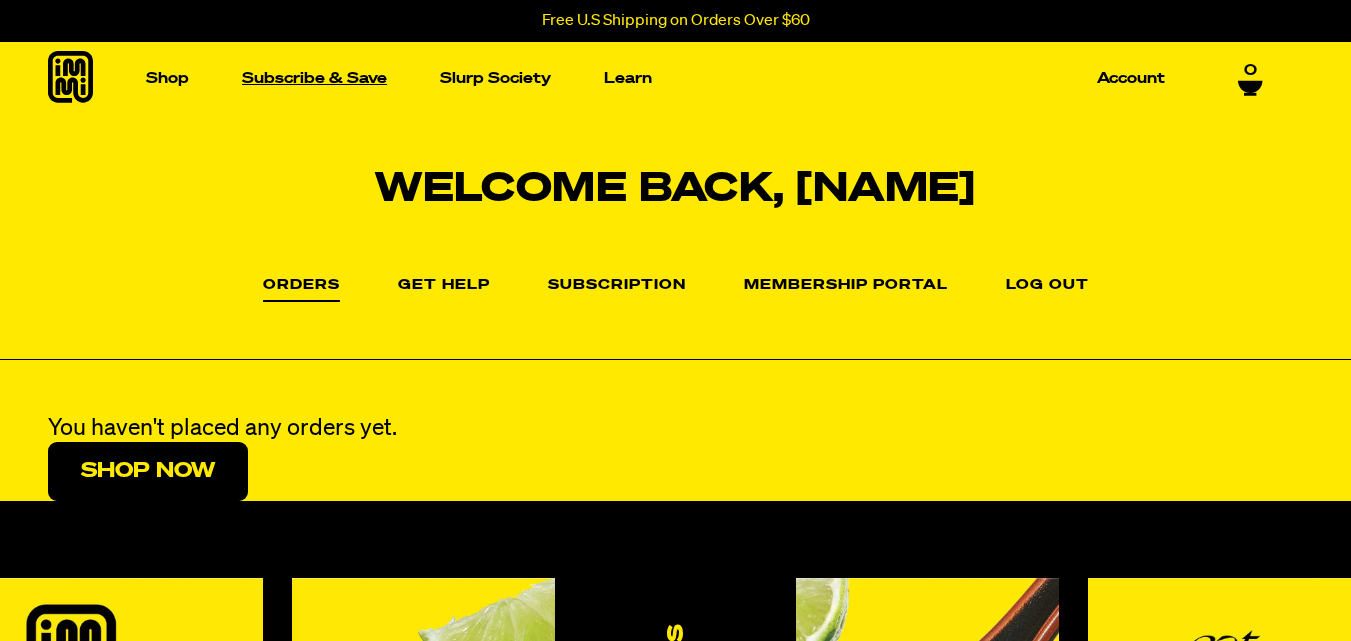 scroll, scrollTop: 0, scrollLeft: 0, axis: both 